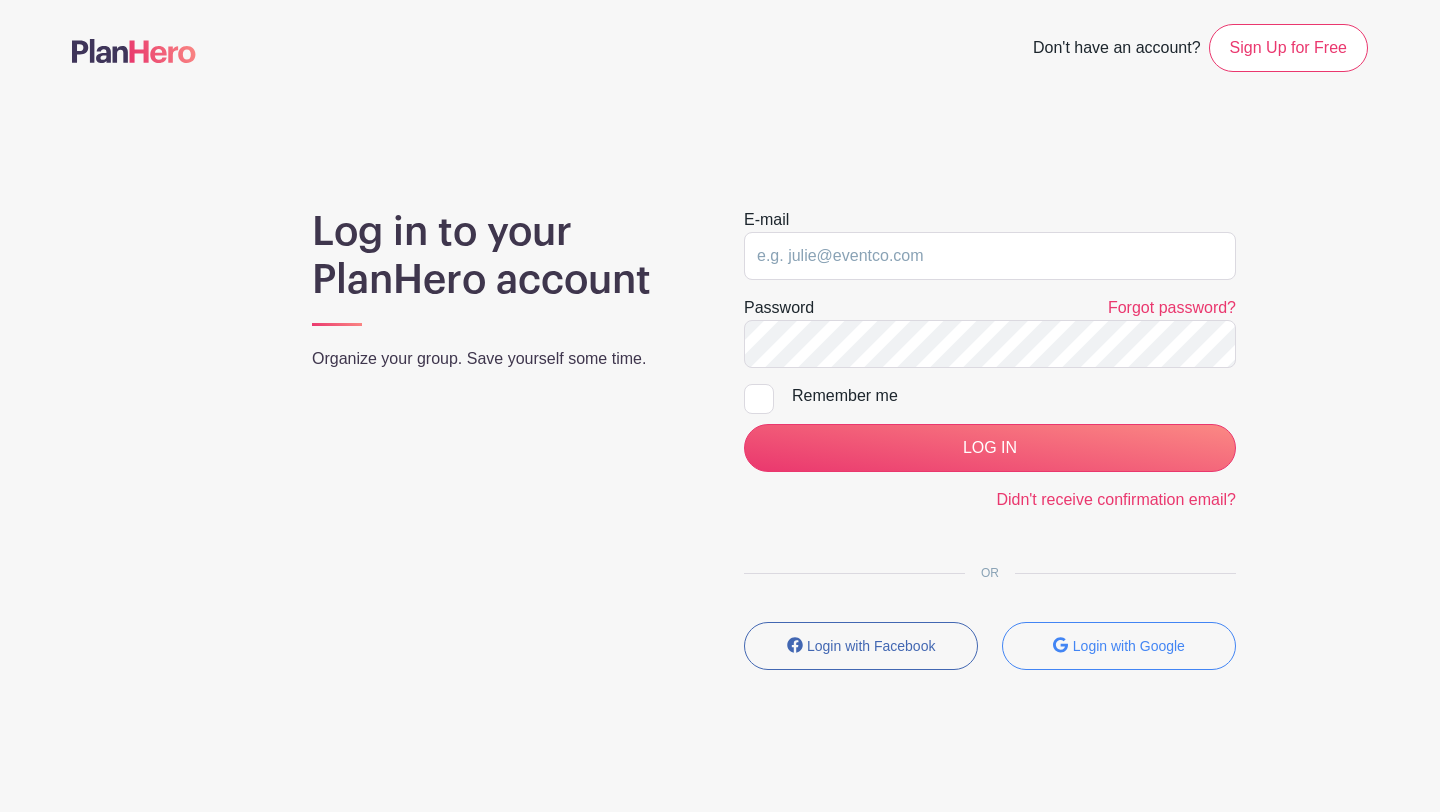 scroll, scrollTop: 0, scrollLeft: 0, axis: both 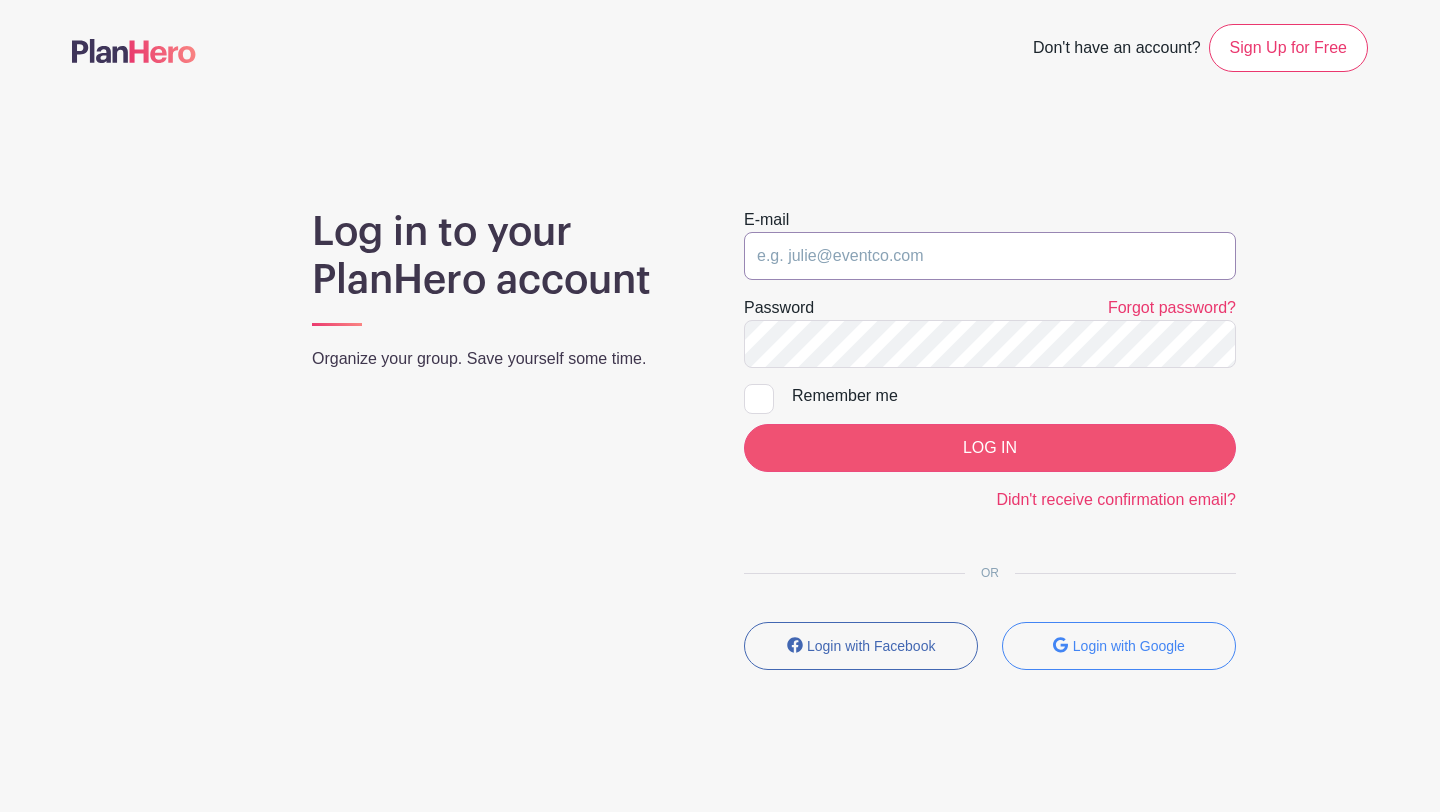 type on "[USERNAME]@example.com" 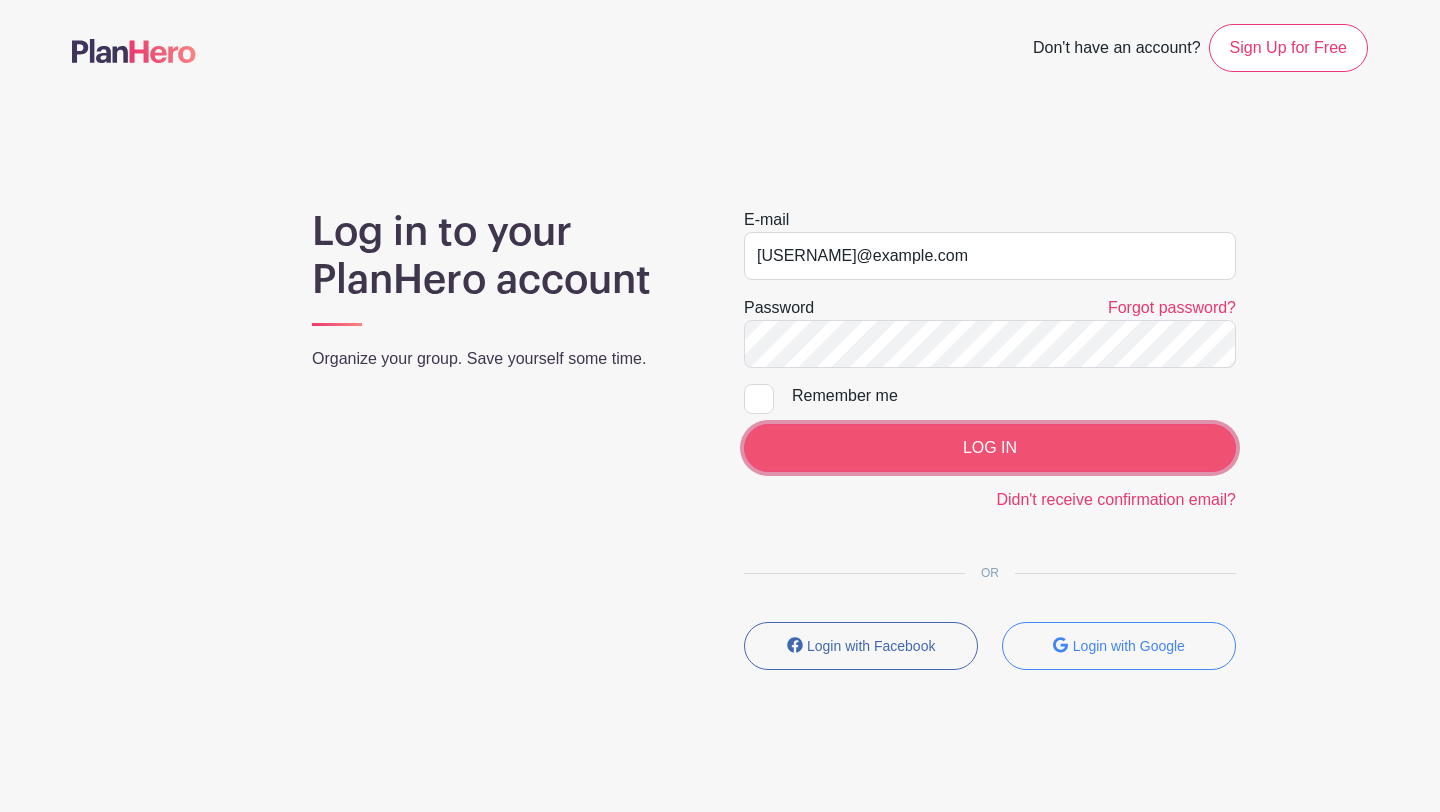 click on "LOG IN" at bounding box center [990, 448] 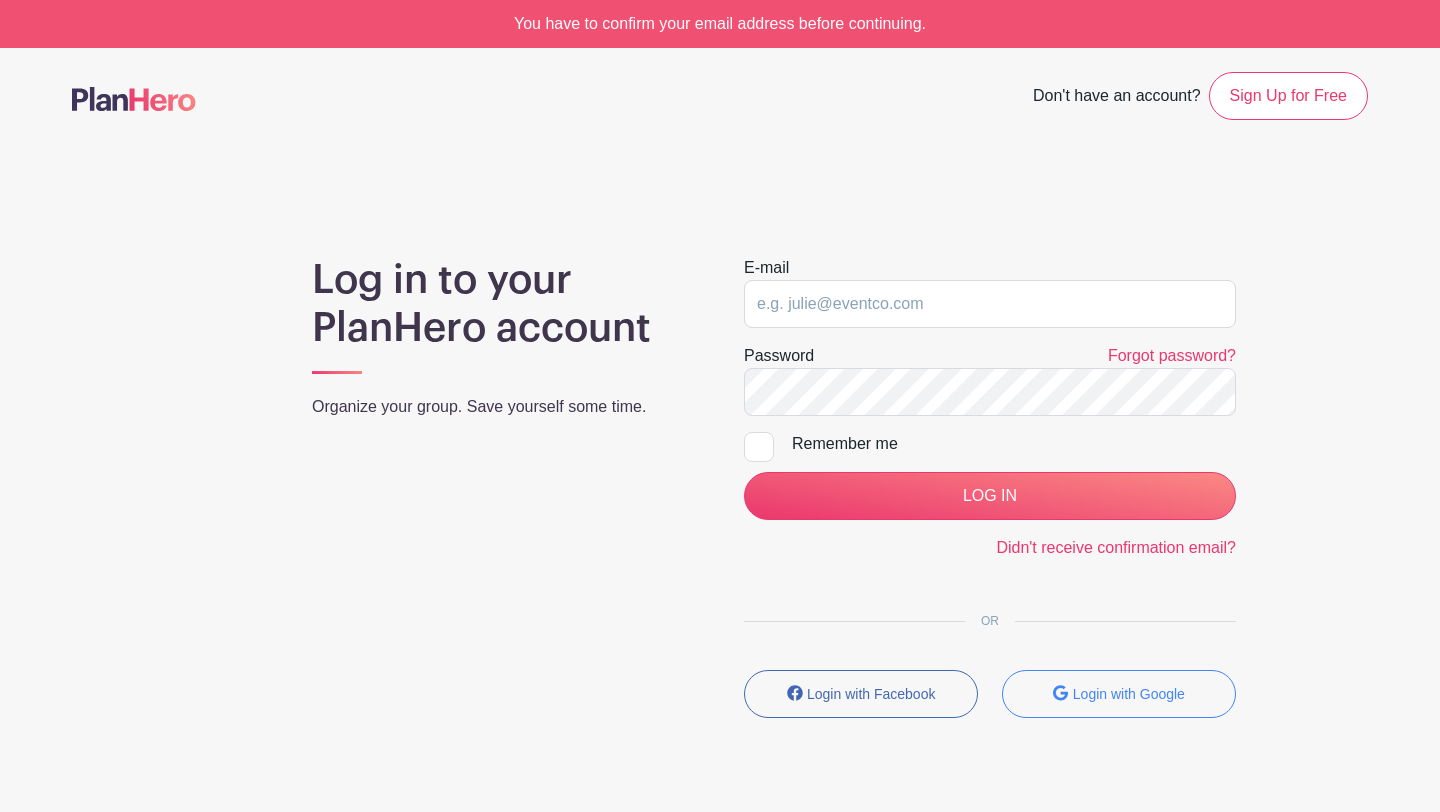 scroll, scrollTop: 0, scrollLeft: 0, axis: both 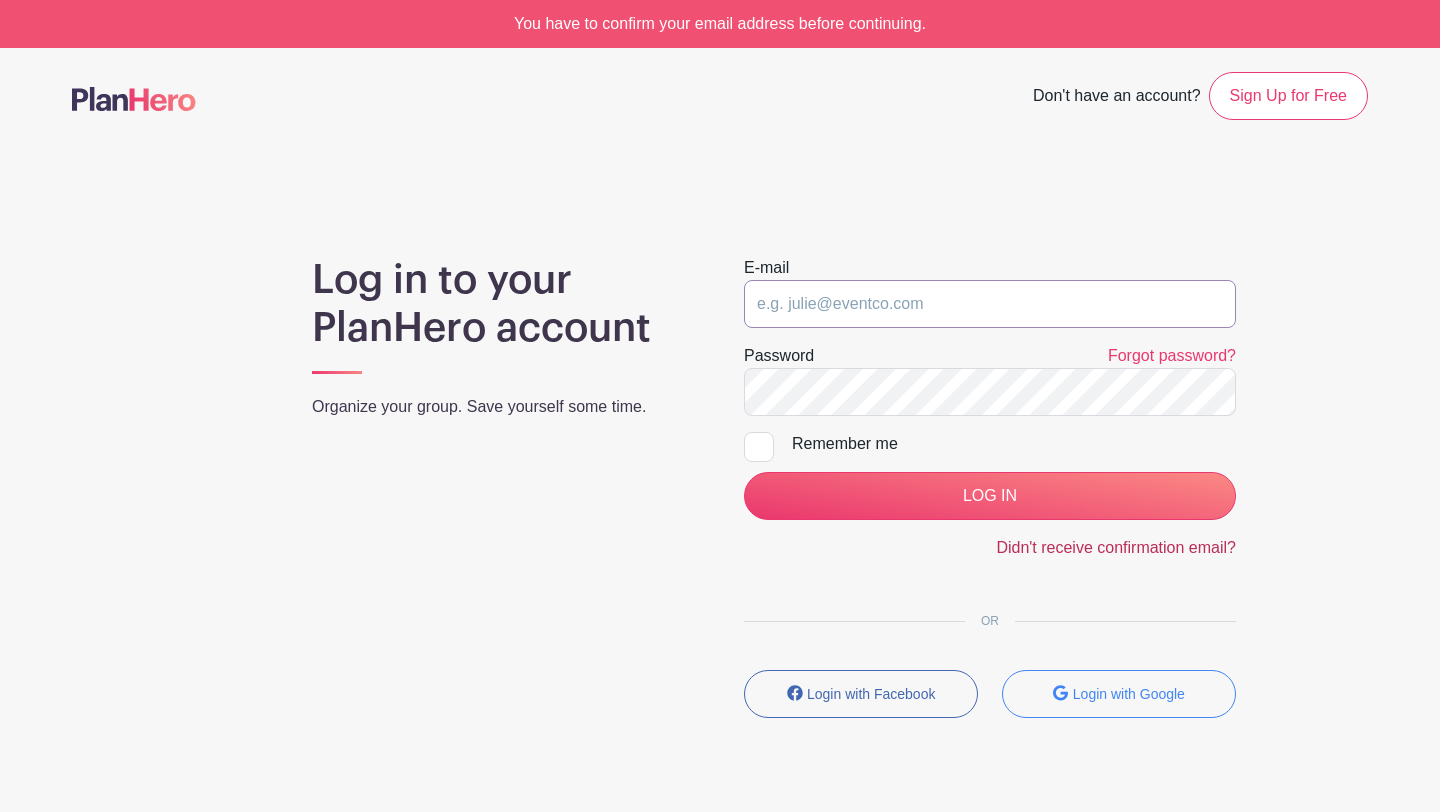 type on "[USERNAME]@example.com" 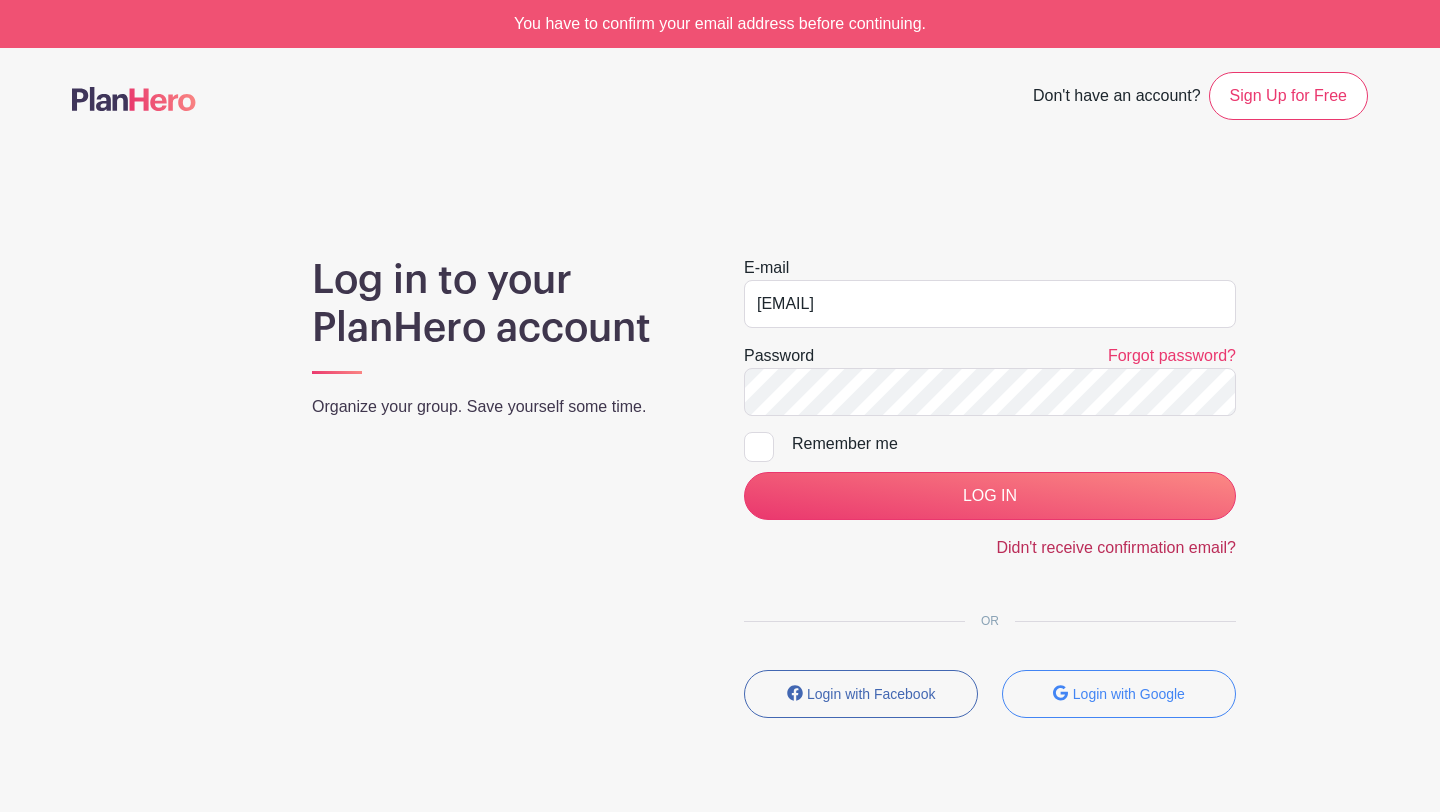 click on "Didn't receive confirmation email?" at bounding box center [1116, 547] 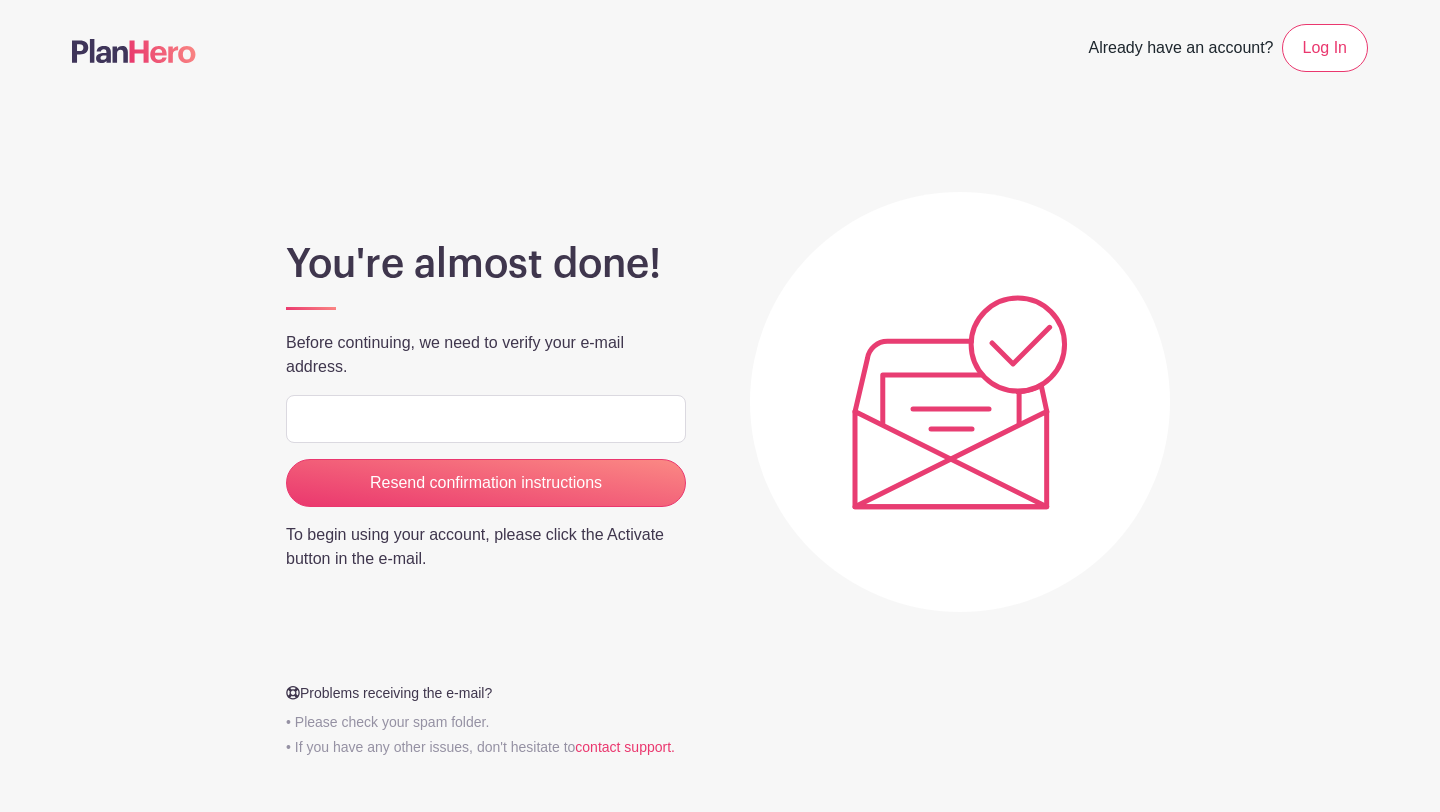 scroll, scrollTop: 0, scrollLeft: 0, axis: both 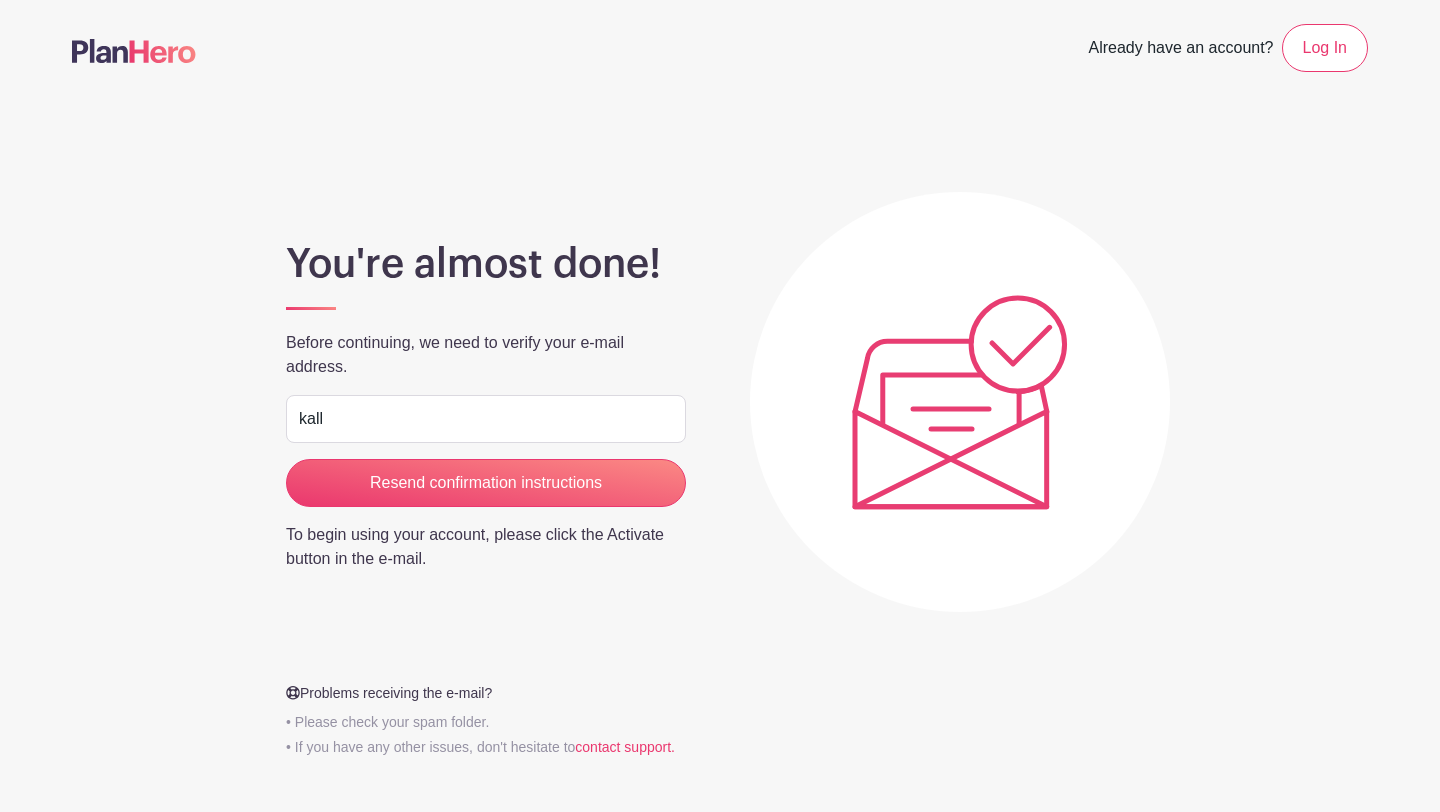 type on "[USERNAME]@example.com" 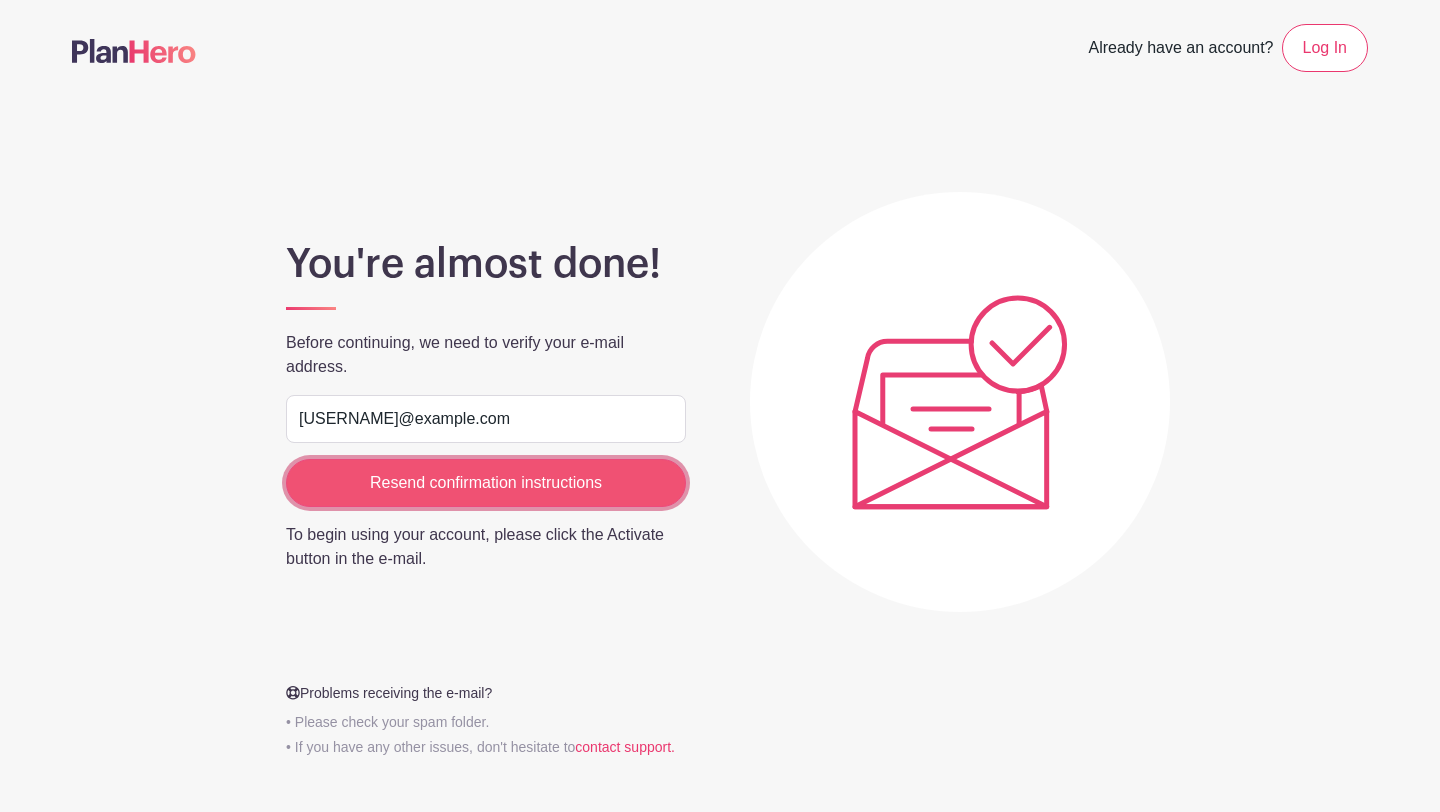 click on "Resend confirmation instructions" at bounding box center (486, 483) 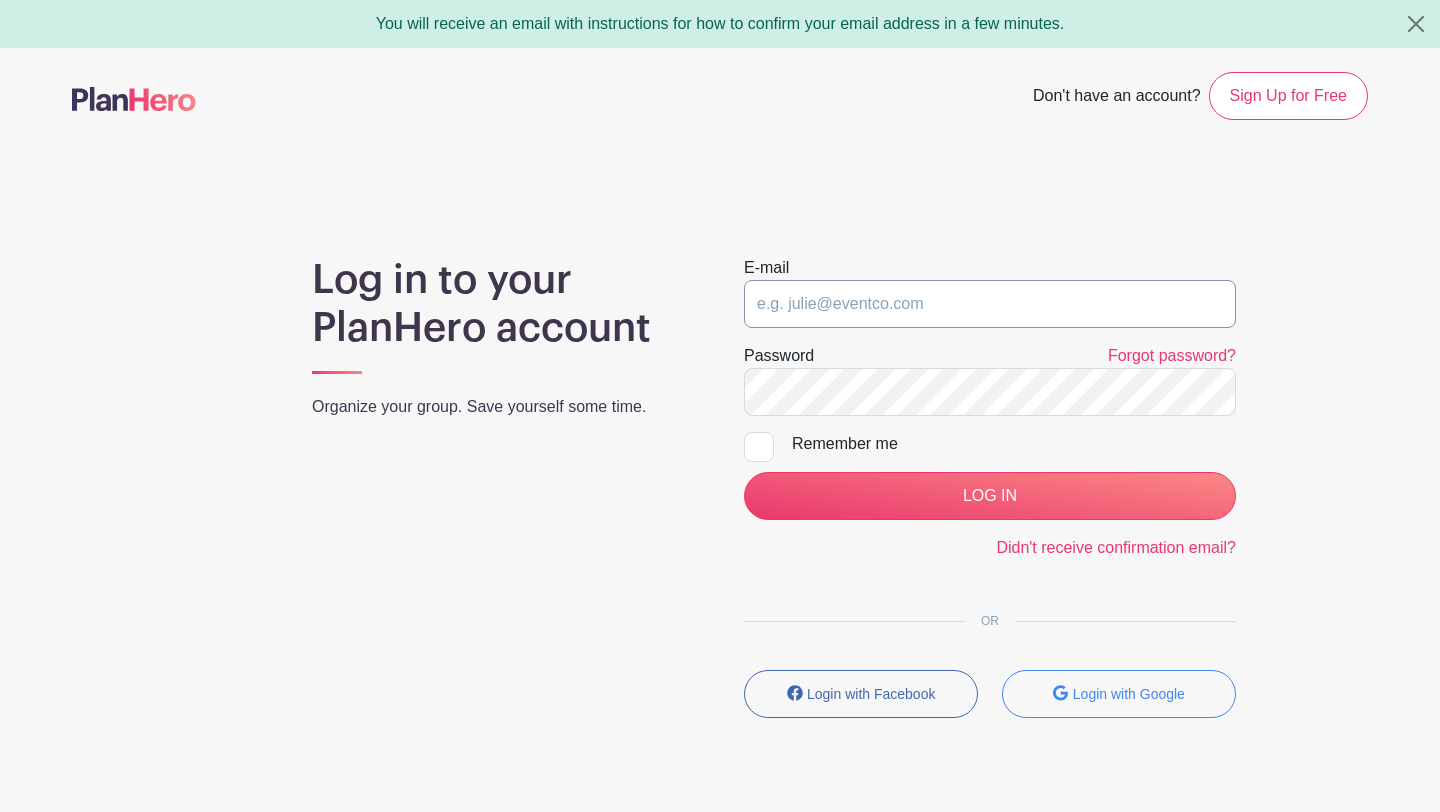 type on "[USERNAME]@example.com" 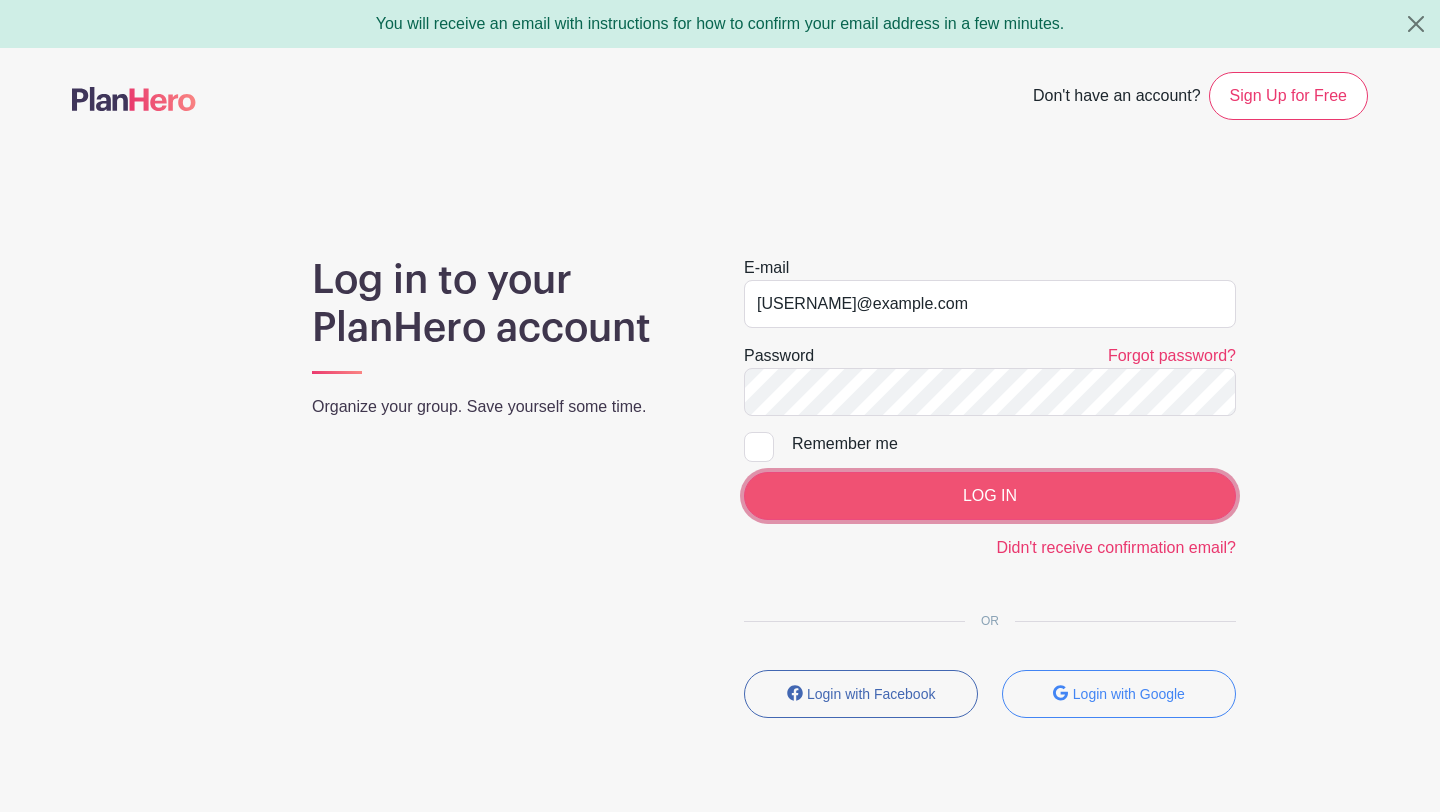 click on "LOG IN" at bounding box center [990, 496] 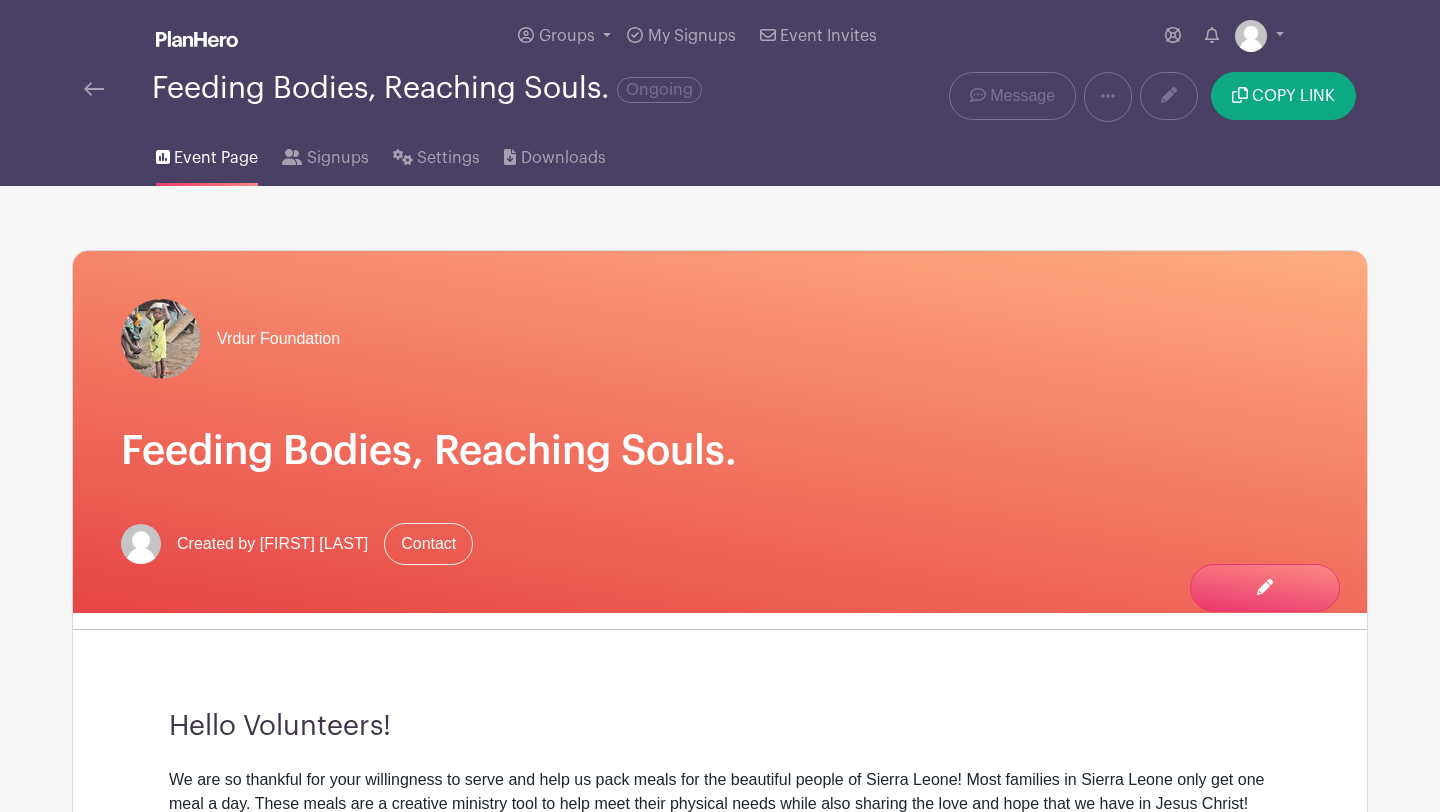 scroll, scrollTop: 0, scrollLeft: 0, axis: both 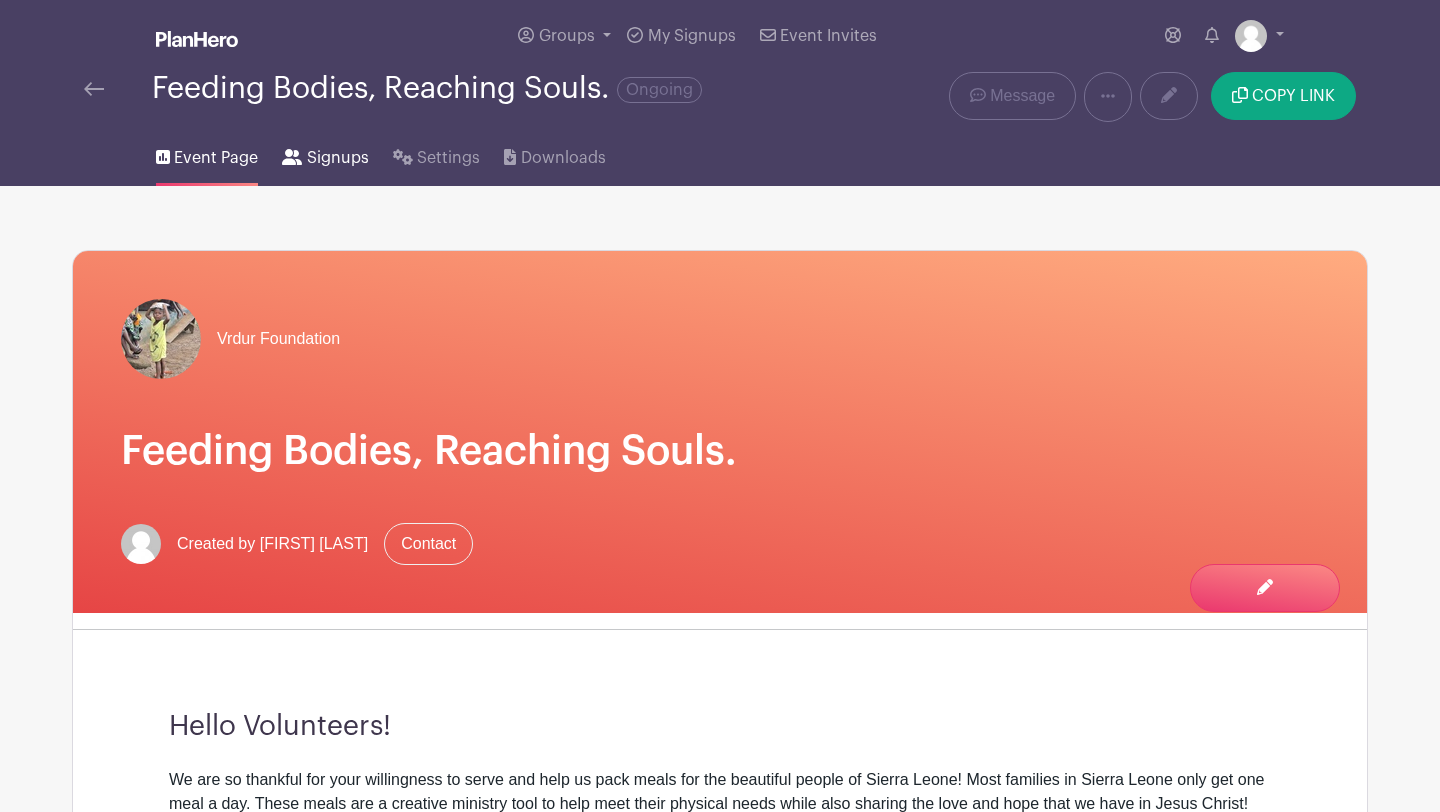 click on "Signups" at bounding box center (338, 158) 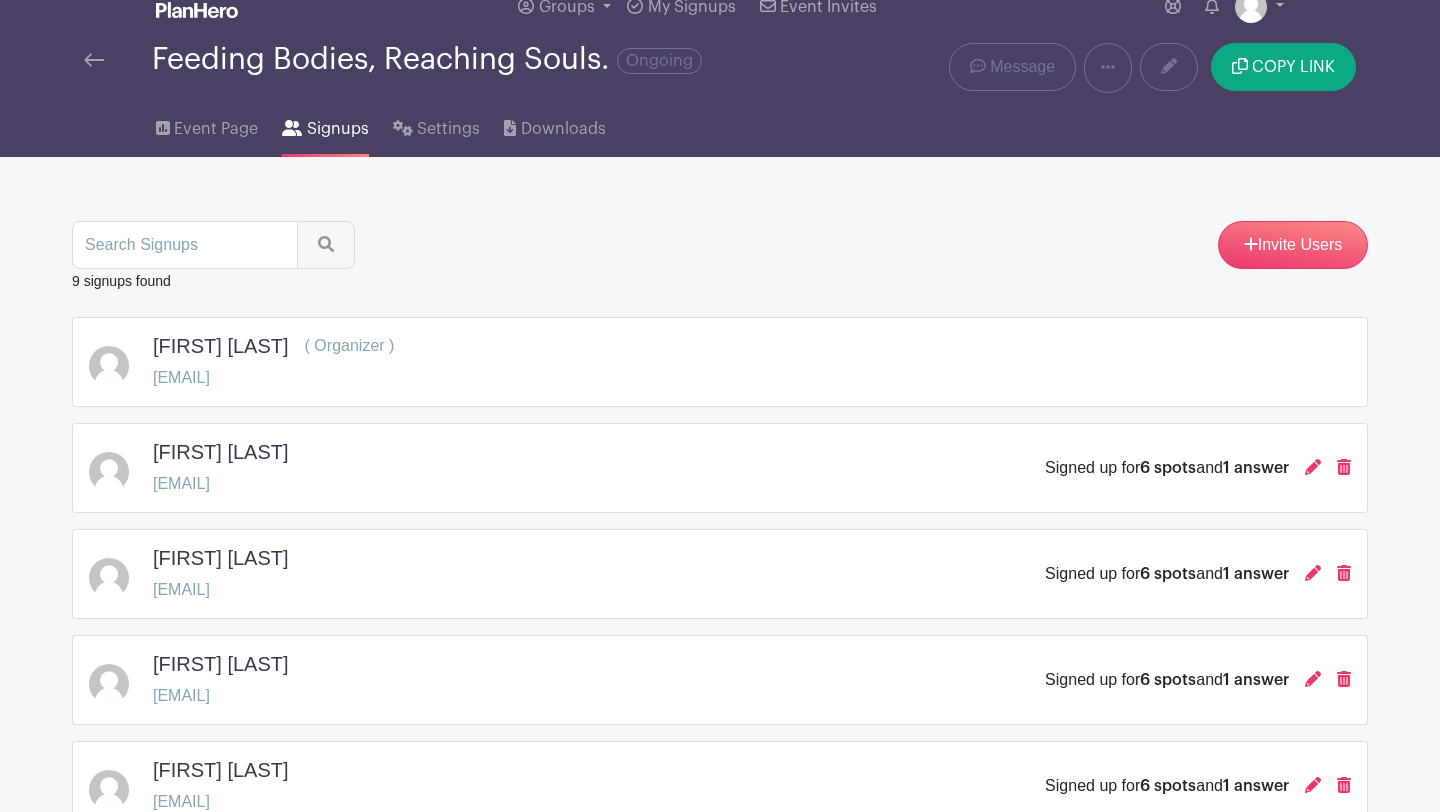 scroll, scrollTop: 27, scrollLeft: 0, axis: vertical 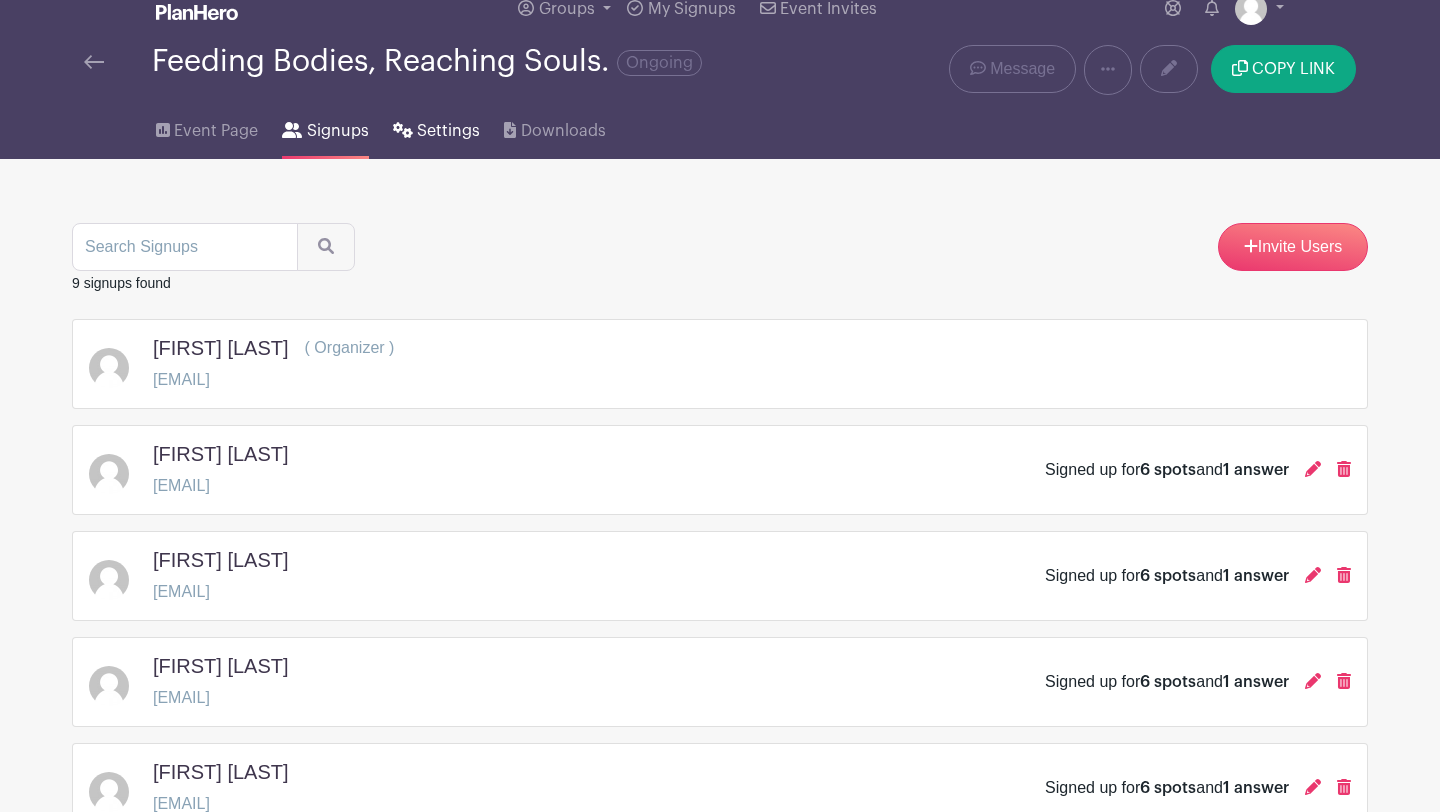 click on "Settings" at bounding box center (448, 131) 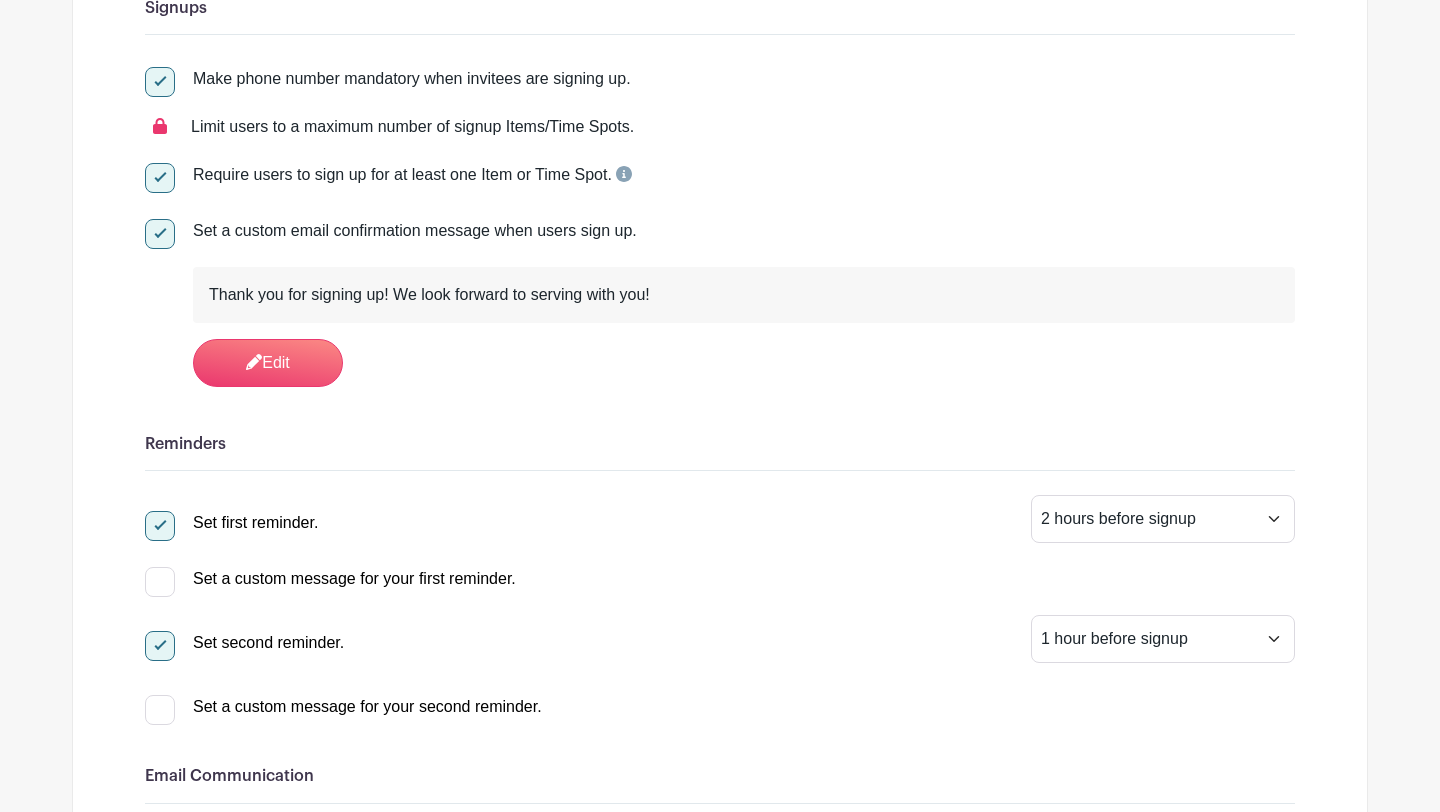 scroll, scrollTop: 0, scrollLeft: 0, axis: both 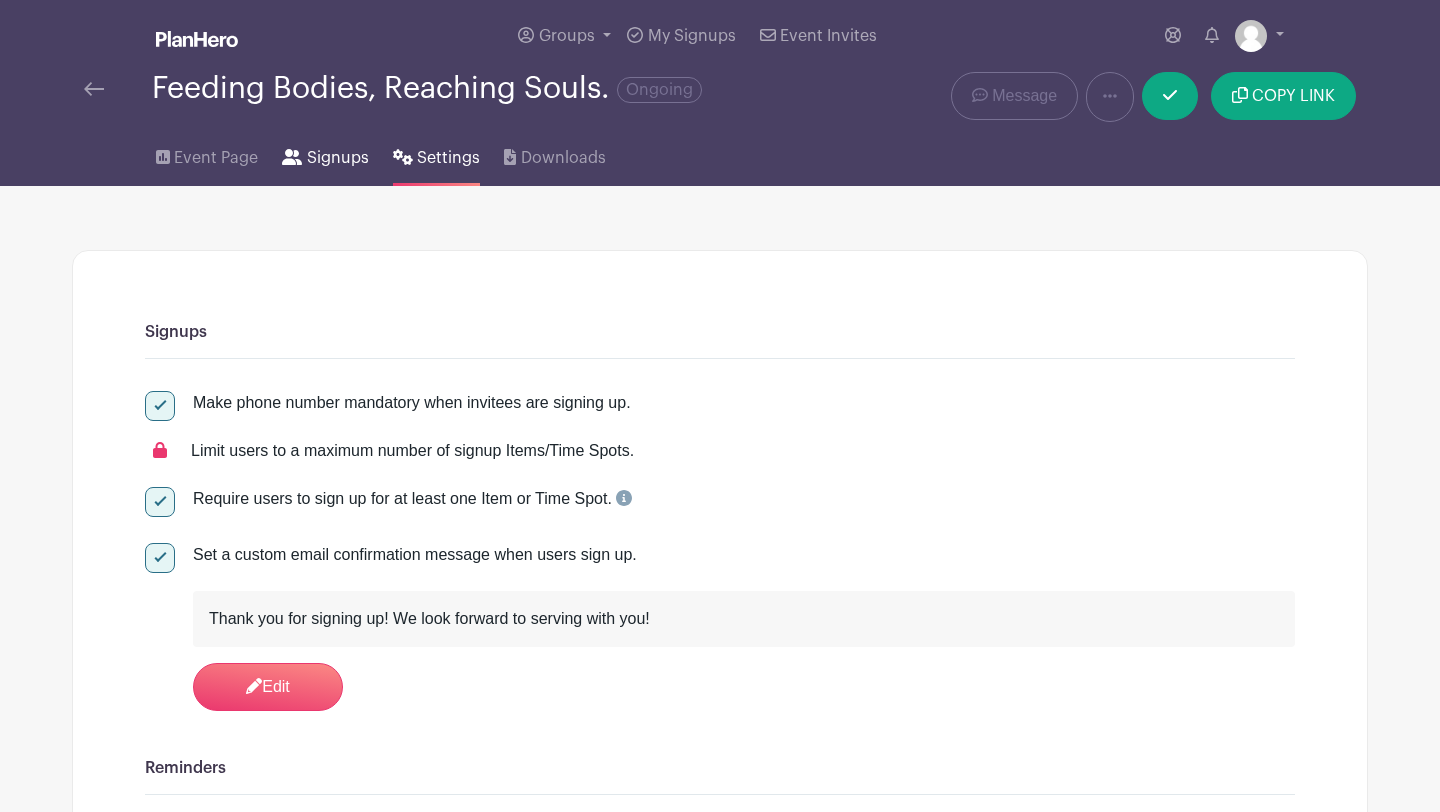 click on "Signups" at bounding box center (325, 154) 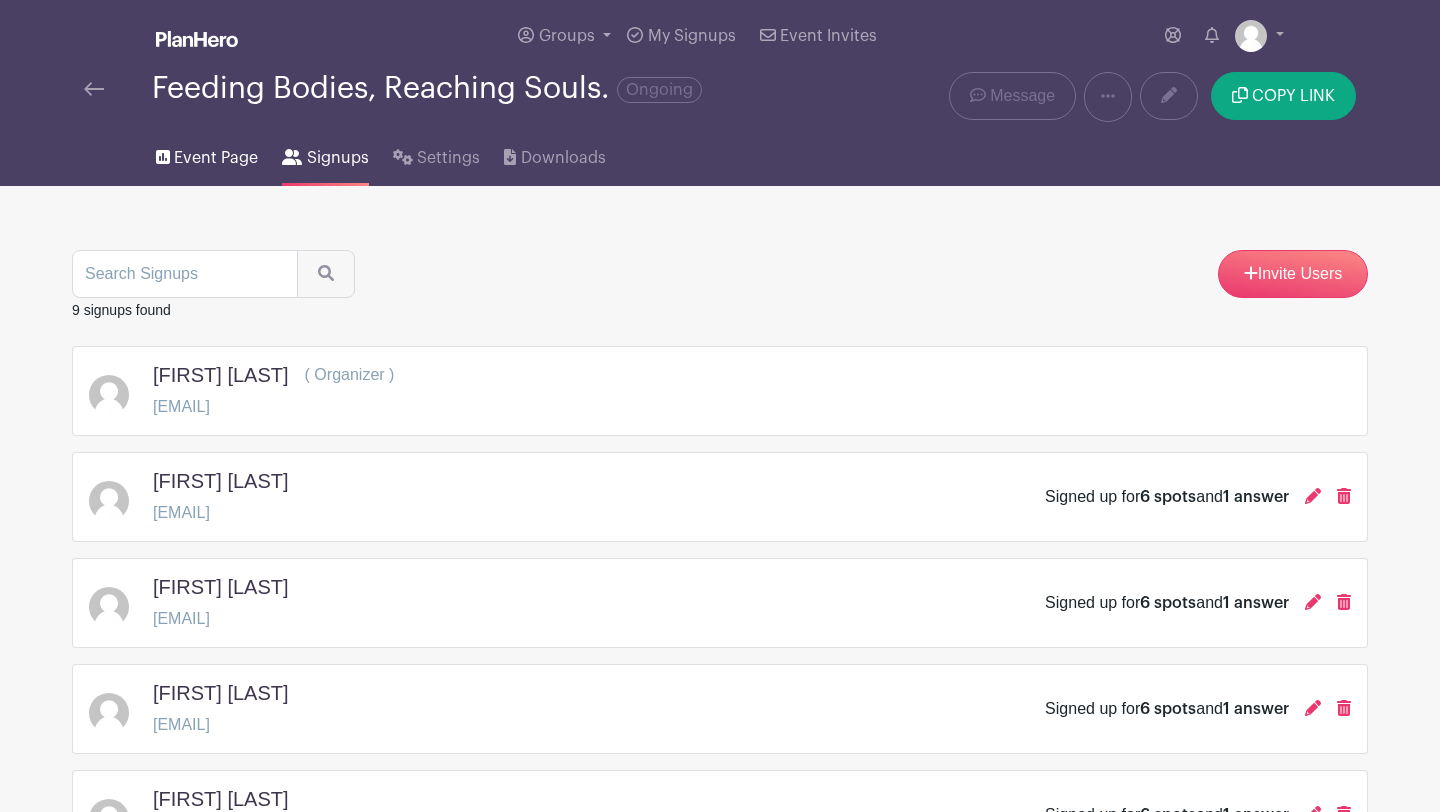 click on "Event Page" at bounding box center (216, 158) 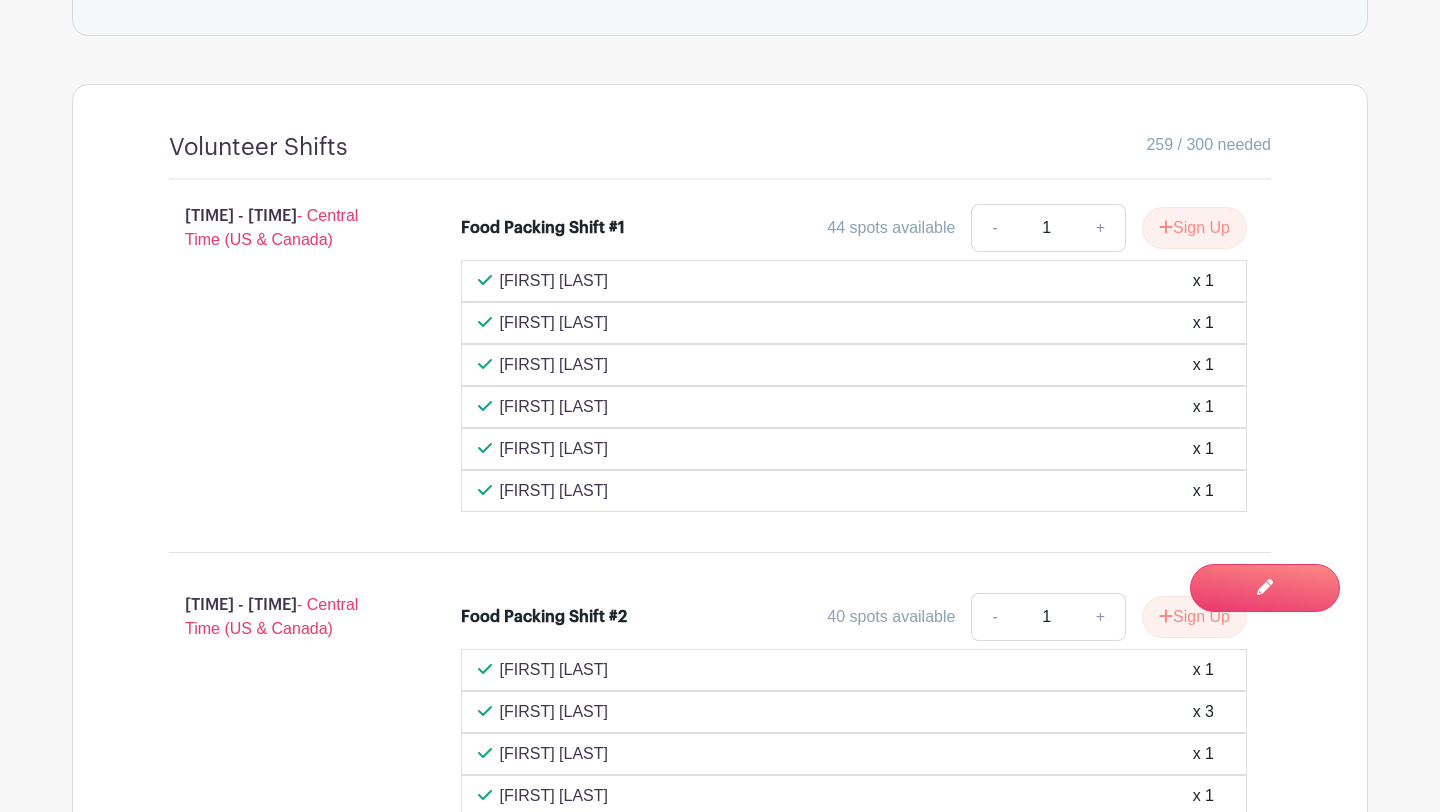 scroll, scrollTop: 1238, scrollLeft: 0, axis: vertical 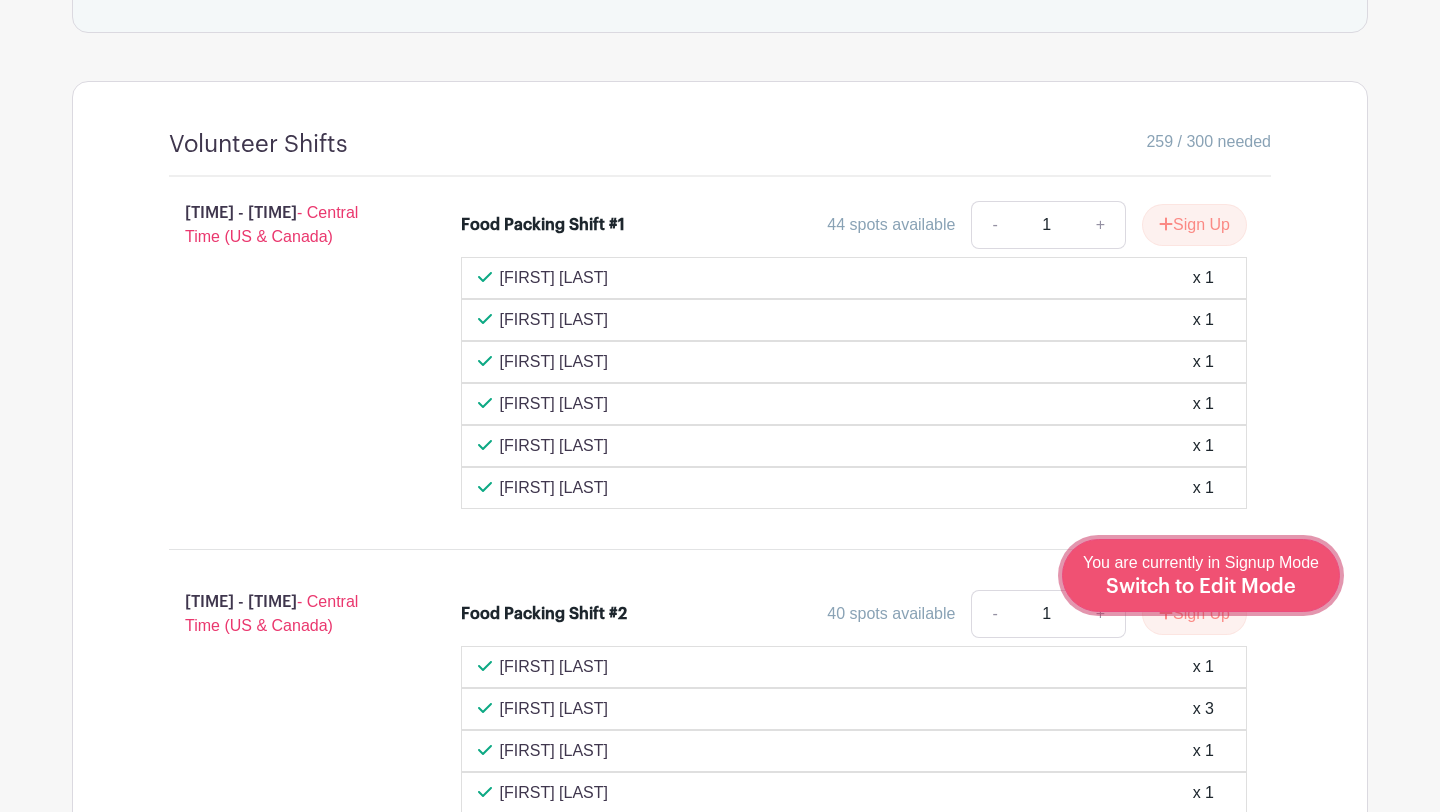 click on "You are currently in Signup Mode
Switch to Edit Mode" at bounding box center [1201, 575] 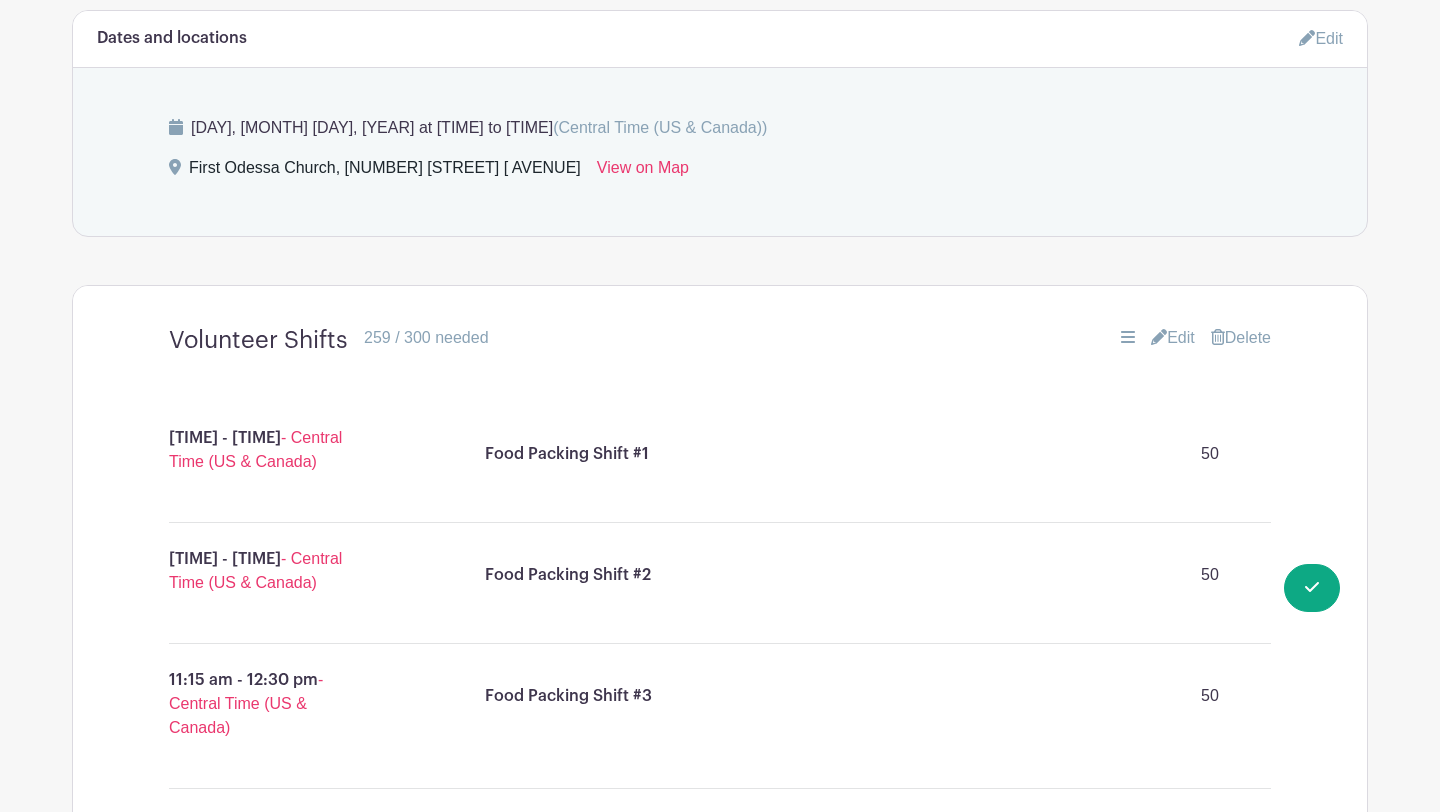 scroll, scrollTop: 1088, scrollLeft: 0, axis: vertical 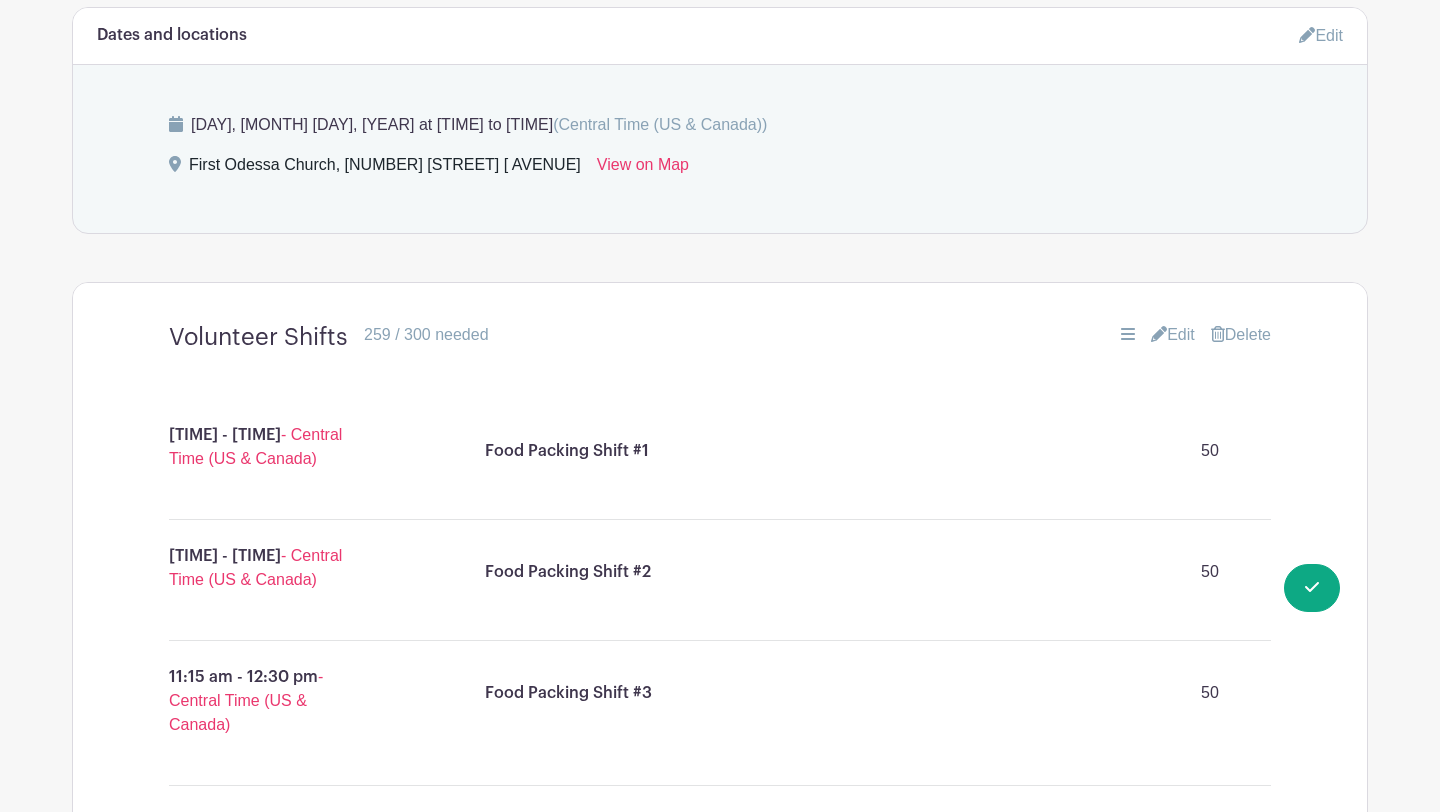 click on "Edit" at bounding box center (1173, 335) 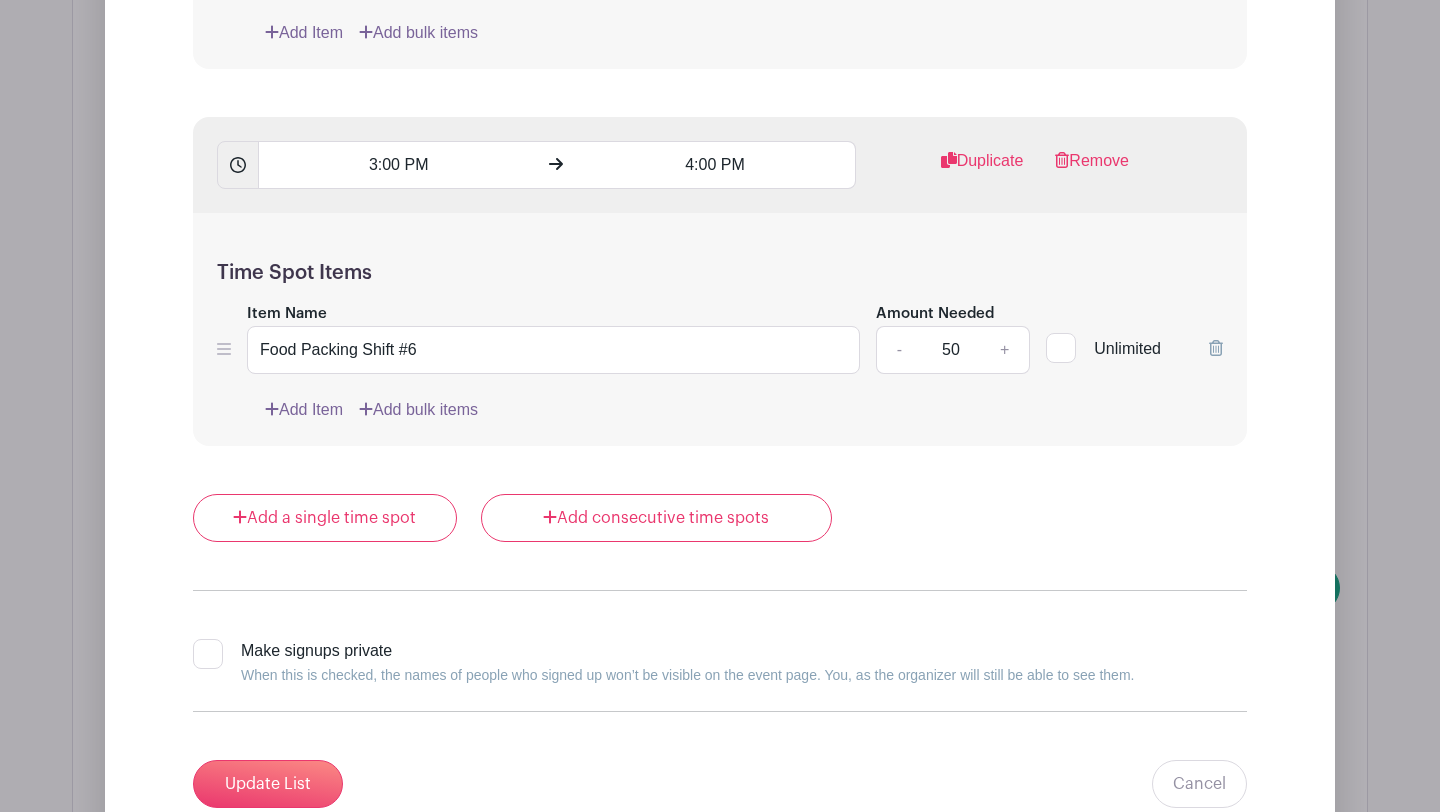 scroll, scrollTop: 3516, scrollLeft: 0, axis: vertical 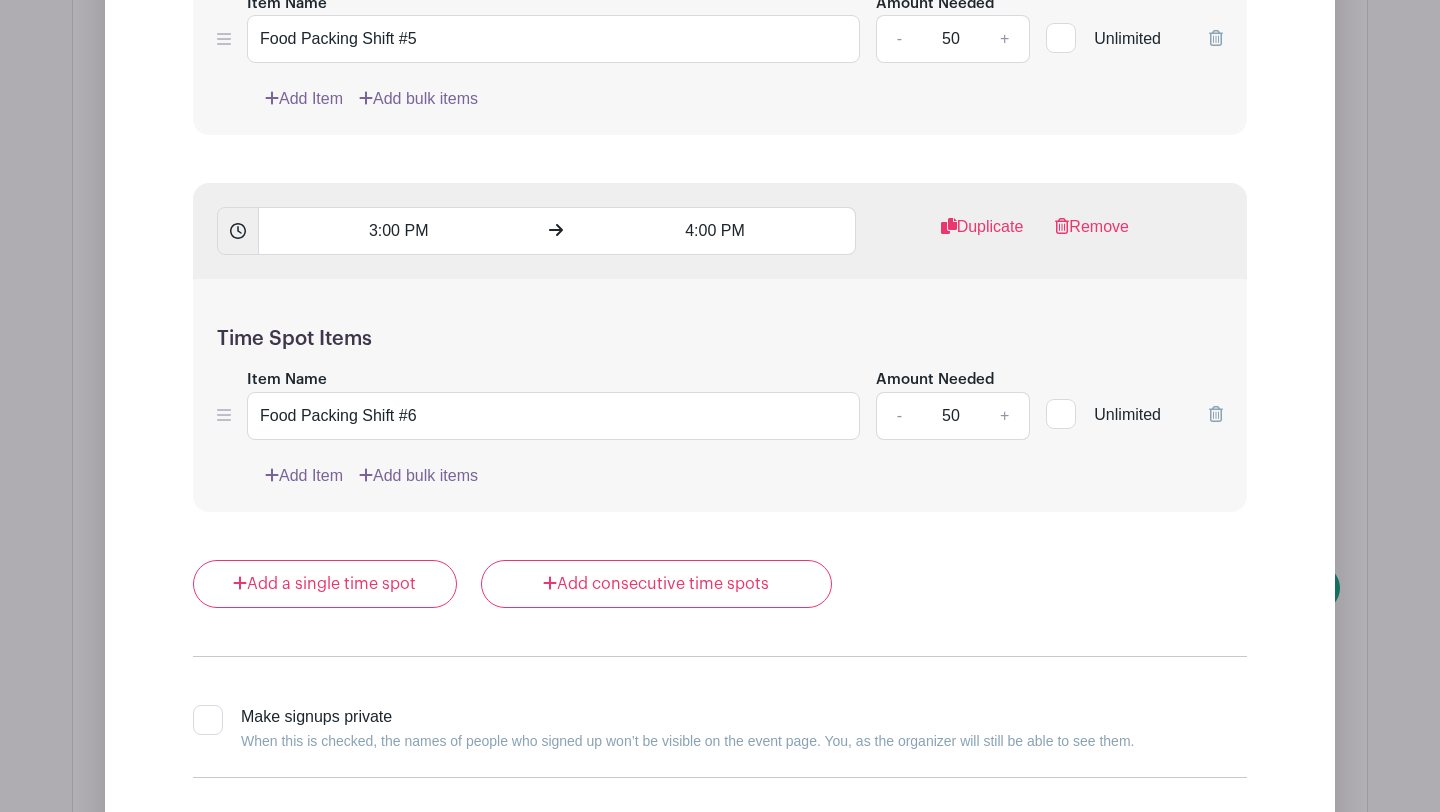 click at bounding box center (208, 720) 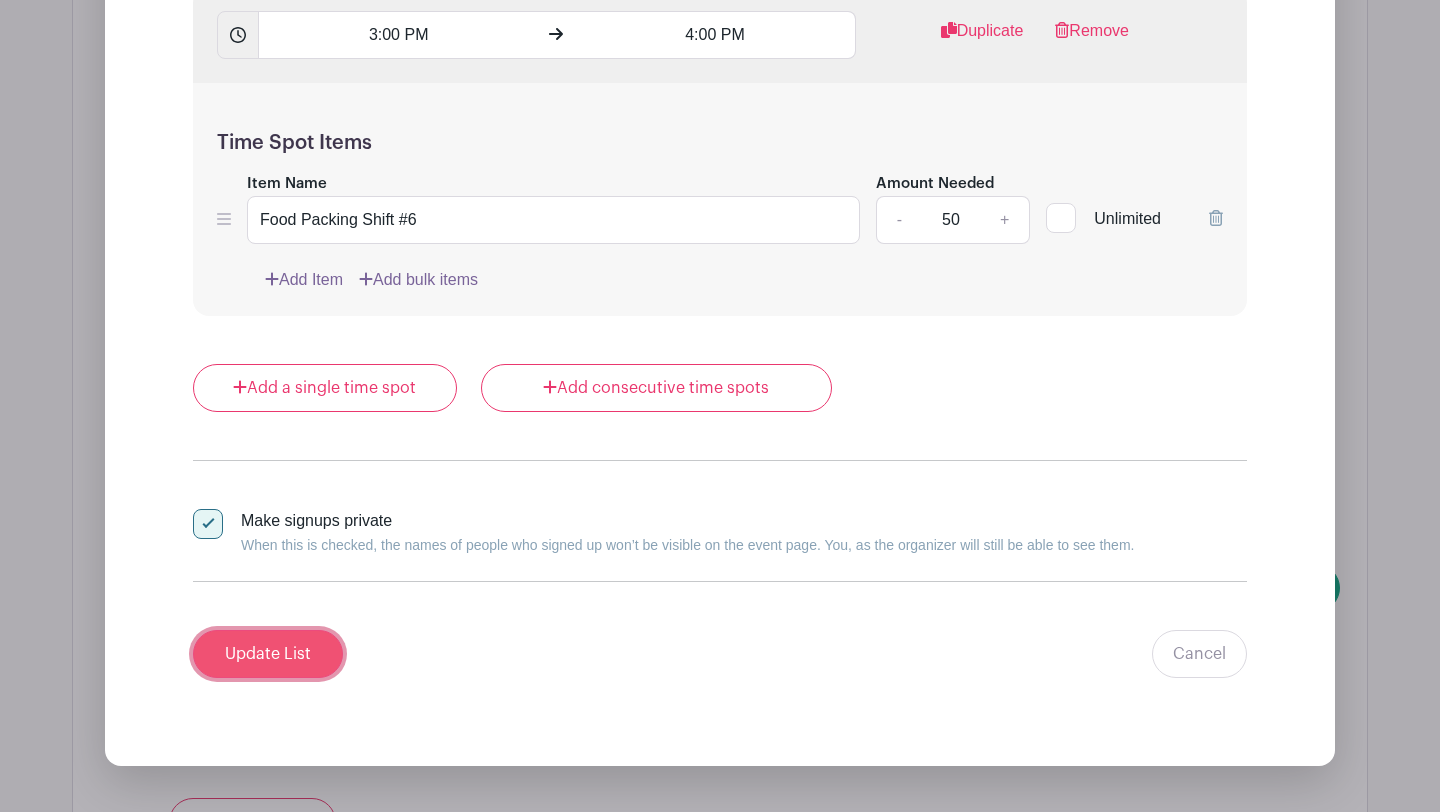 click on "Update List" at bounding box center (268, 654) 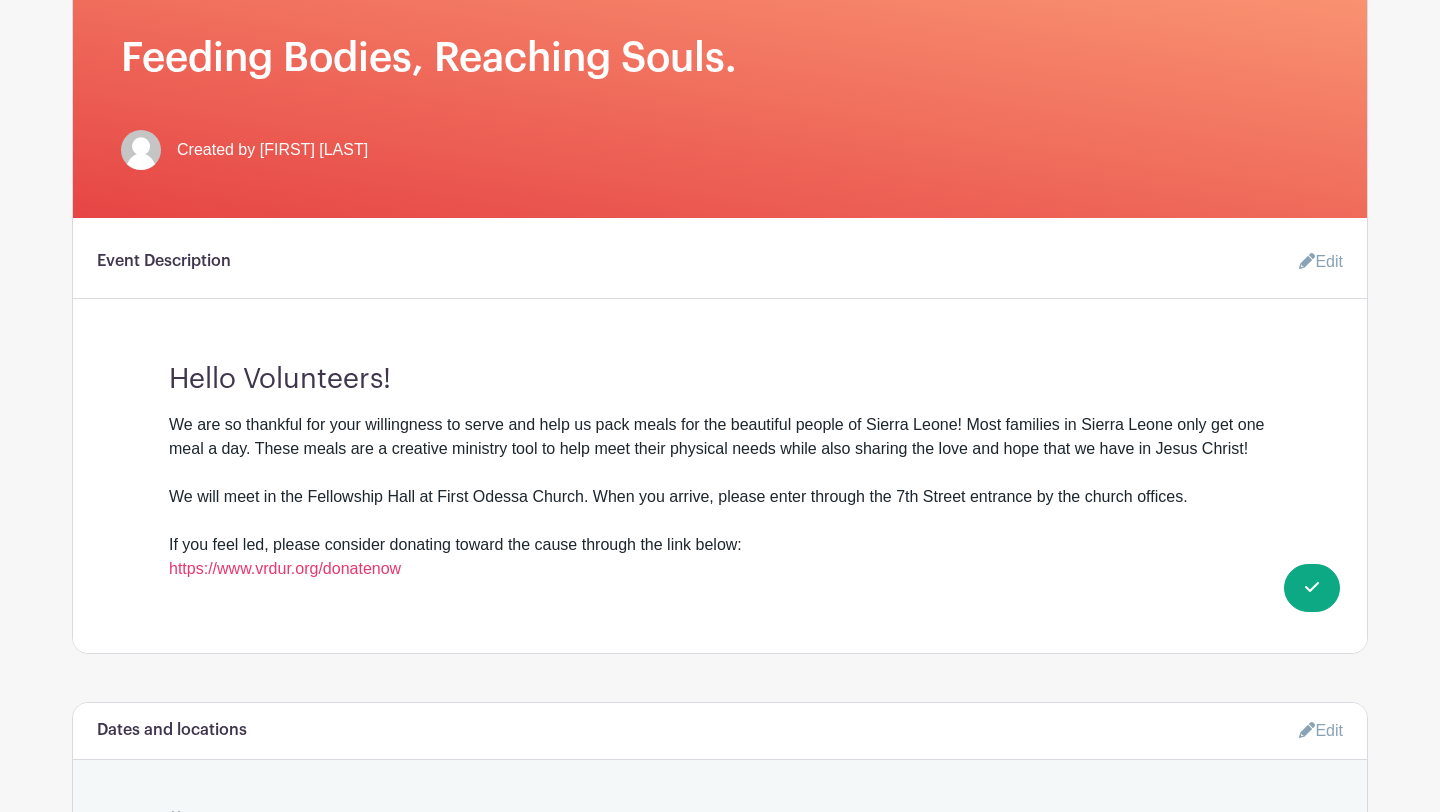 scroll, scrollTop: 152, scrollLeft: 0, axis: vertical 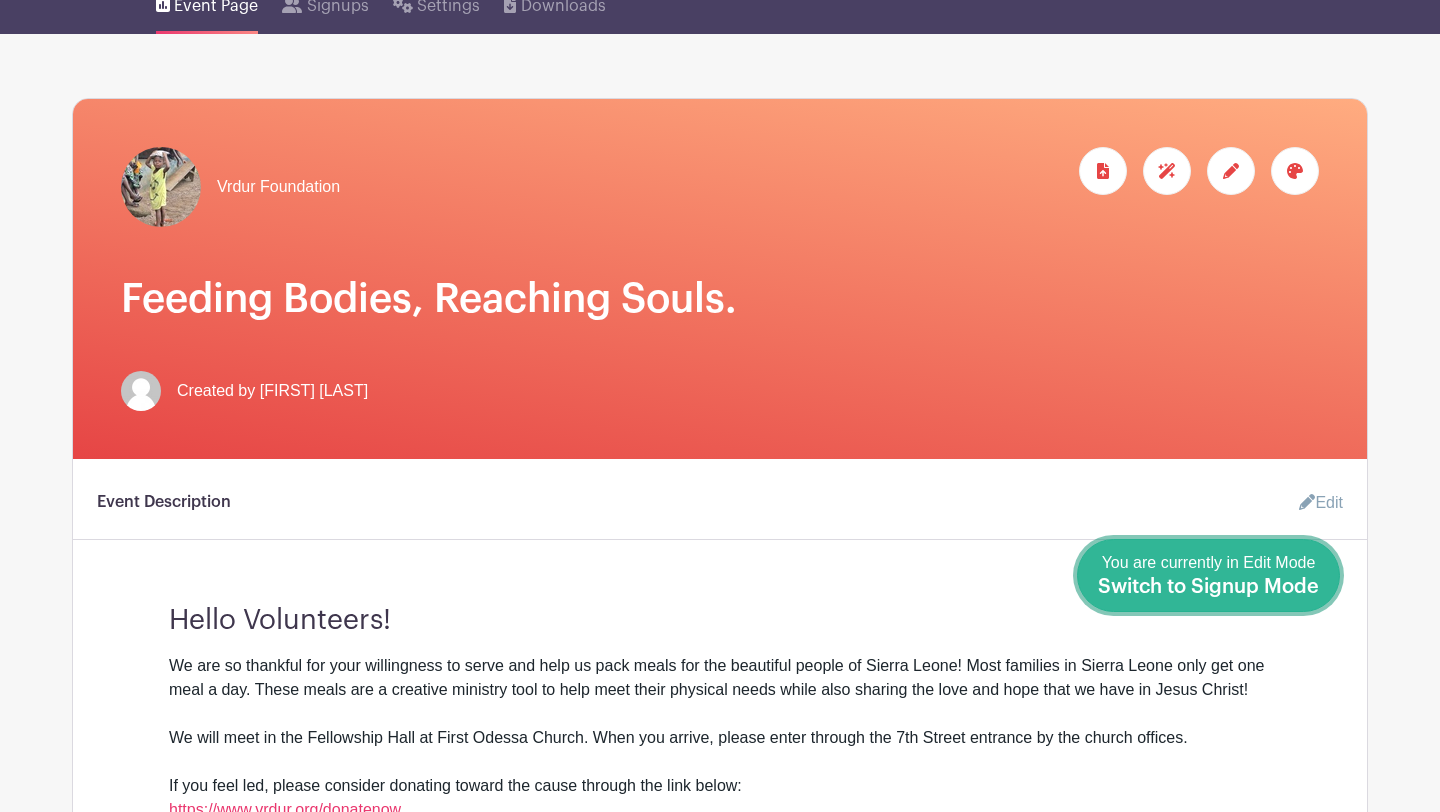 click on "Done Editing
You are currently in Edit Mode
Switch to Signup Mode" at bounding box center (1208, 575) 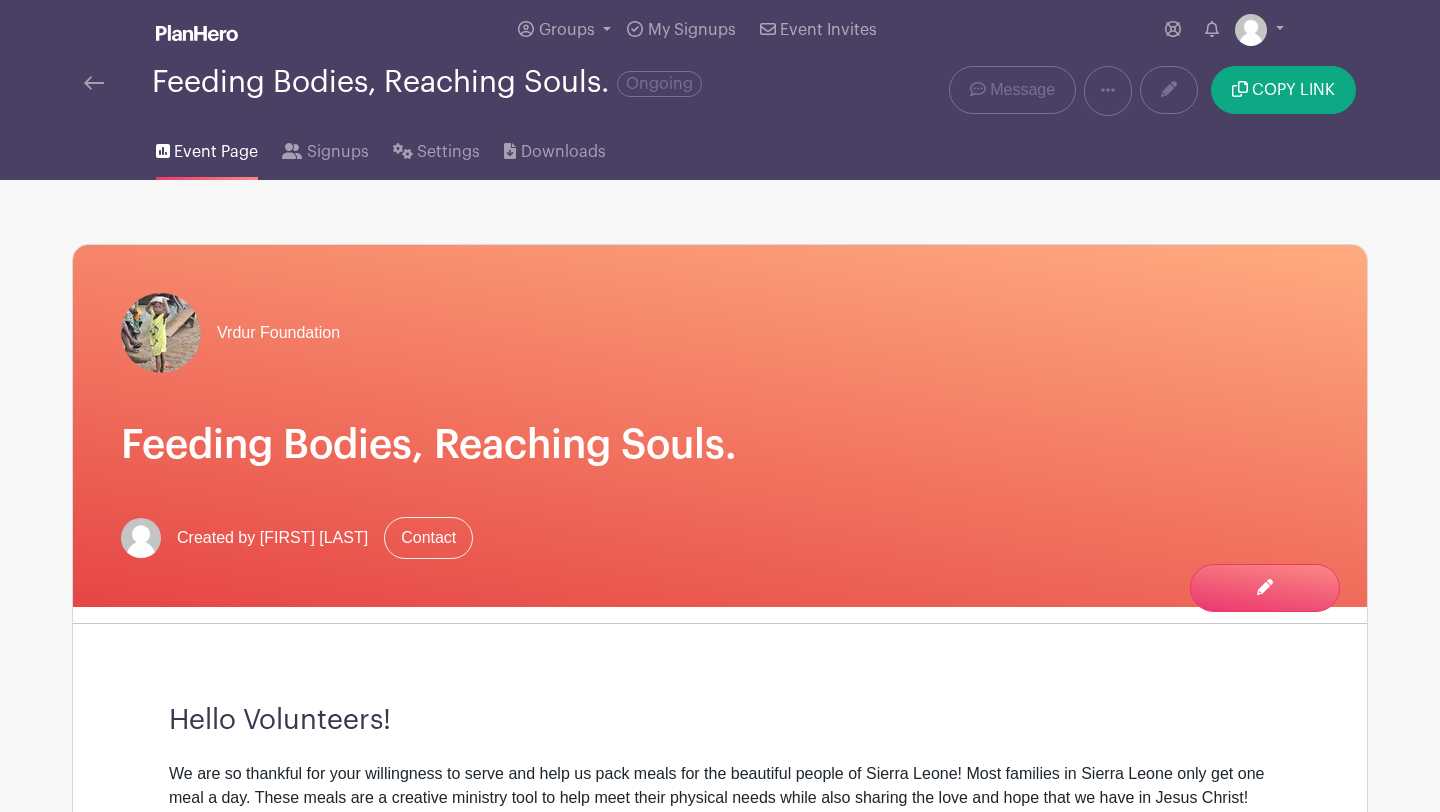 scroll, scrollTop: 0, scrollLeft: 0, axis: both 